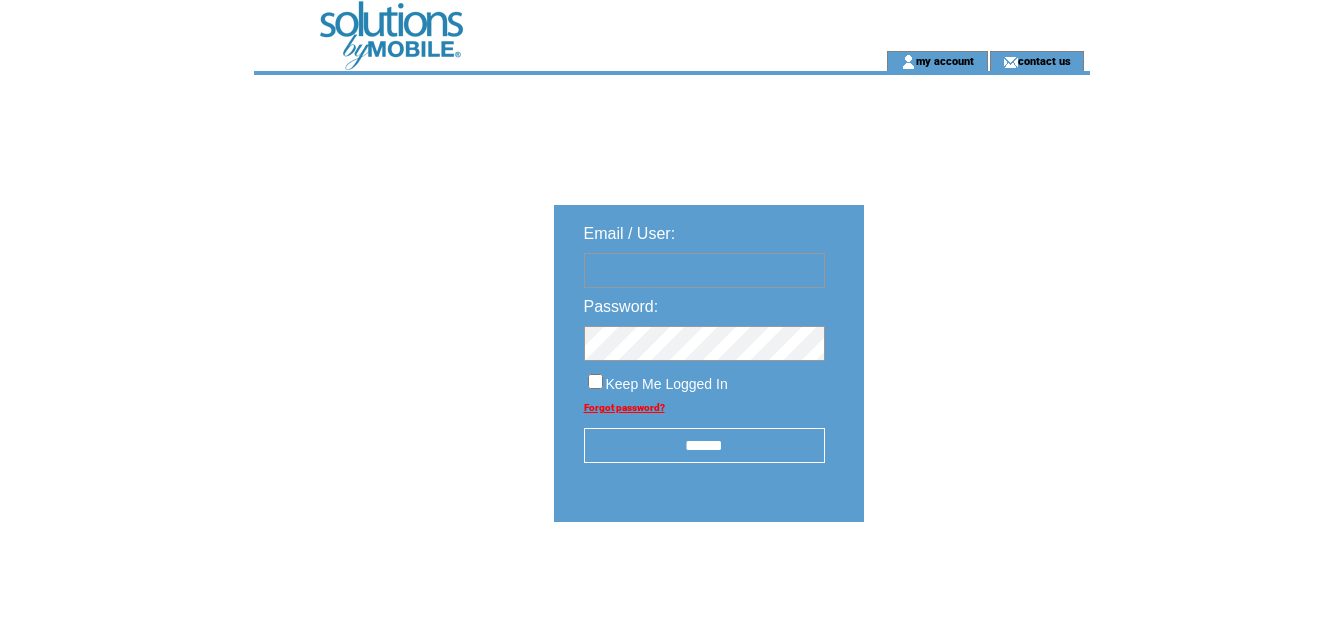 scroll, scrollTop: 0, scrollLeft: 0, axis: both 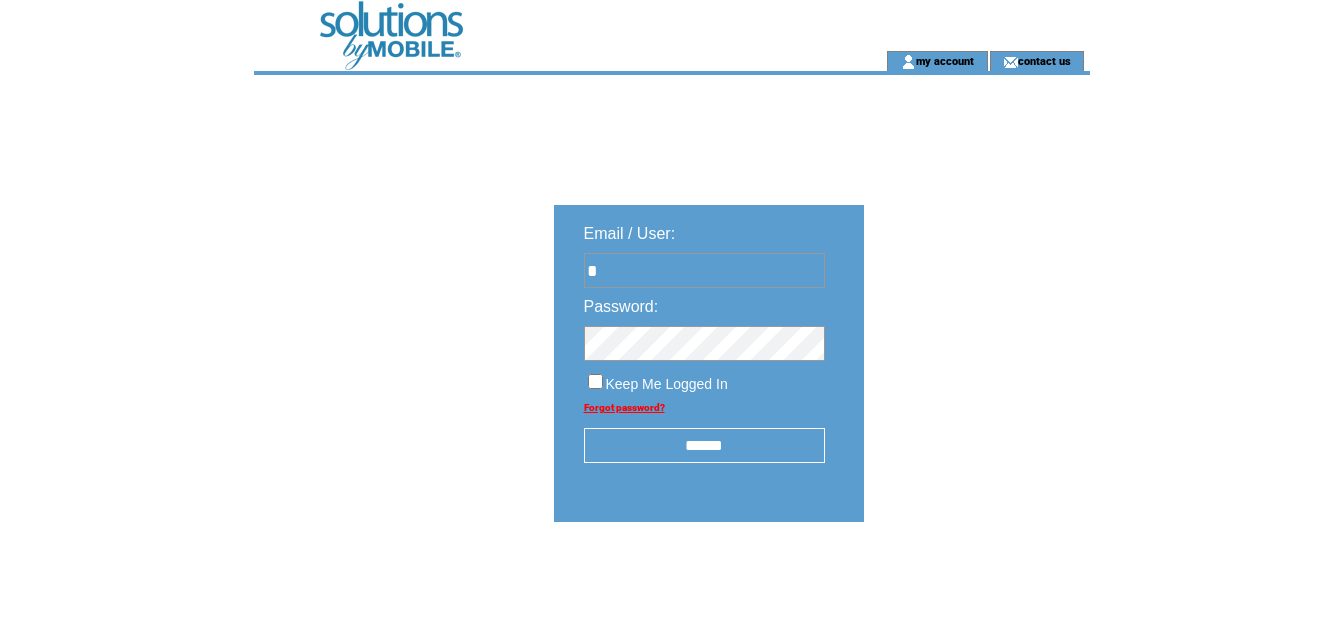 type on "**********" 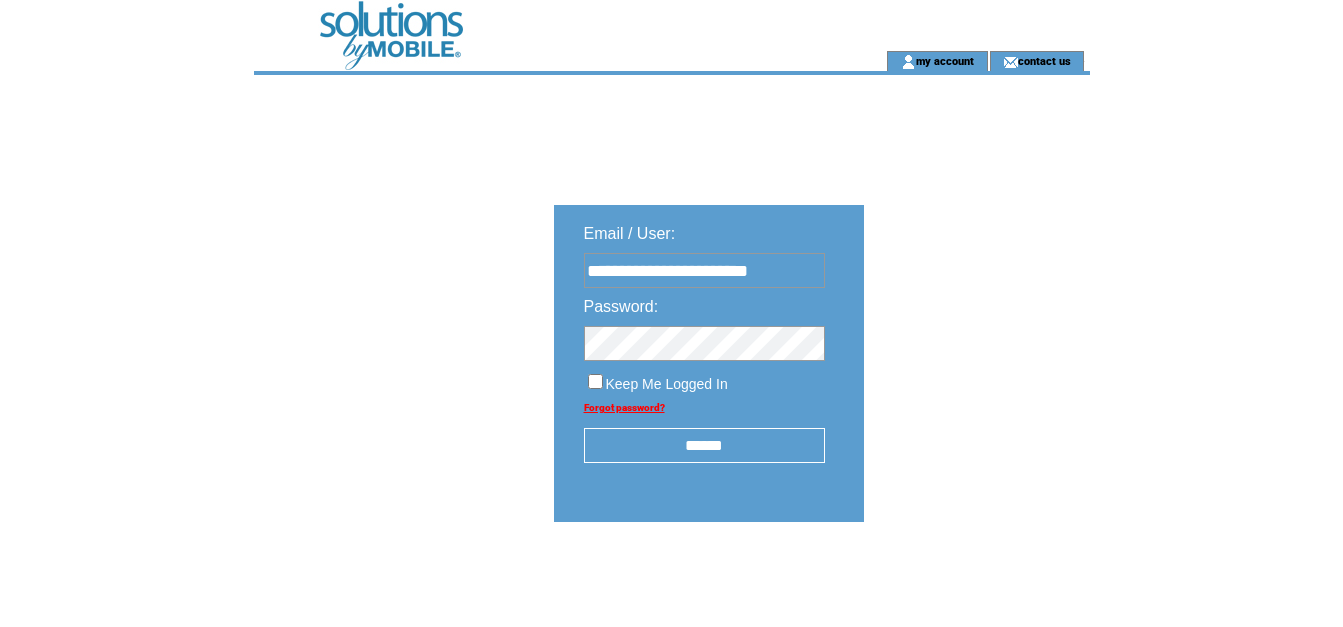 click on "******" at bounding box center [704, 445] 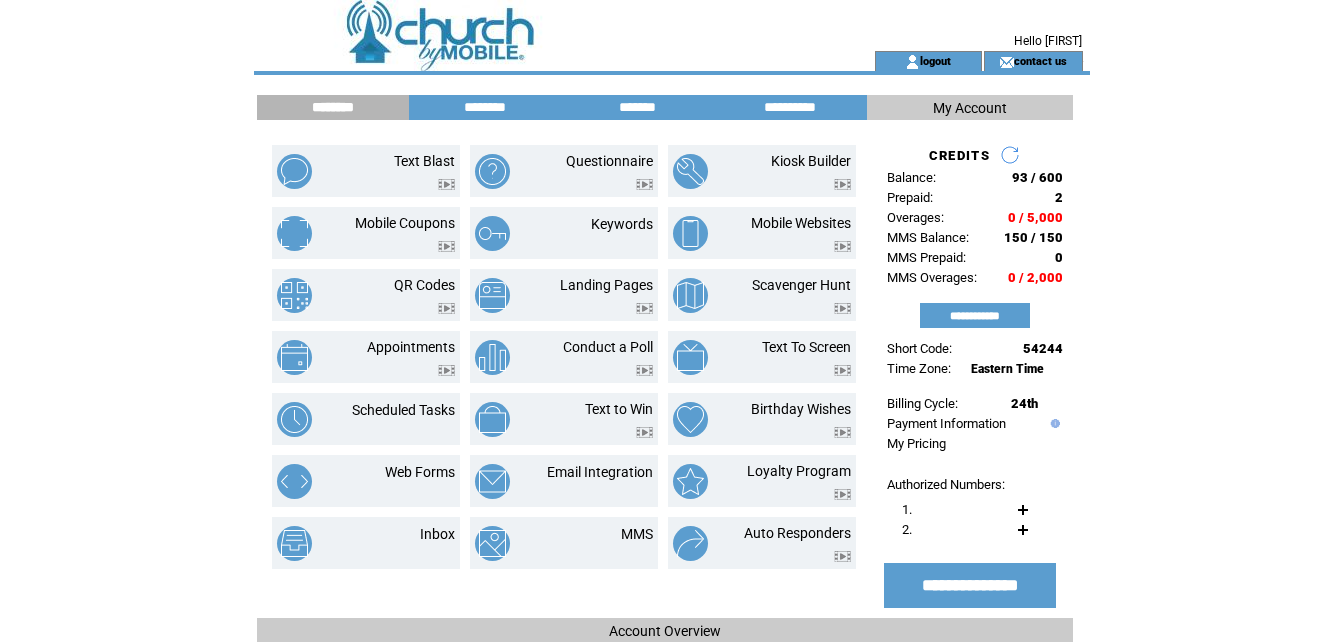 scroll, scrollTop: 0, scrollLeft: 0, axis: both 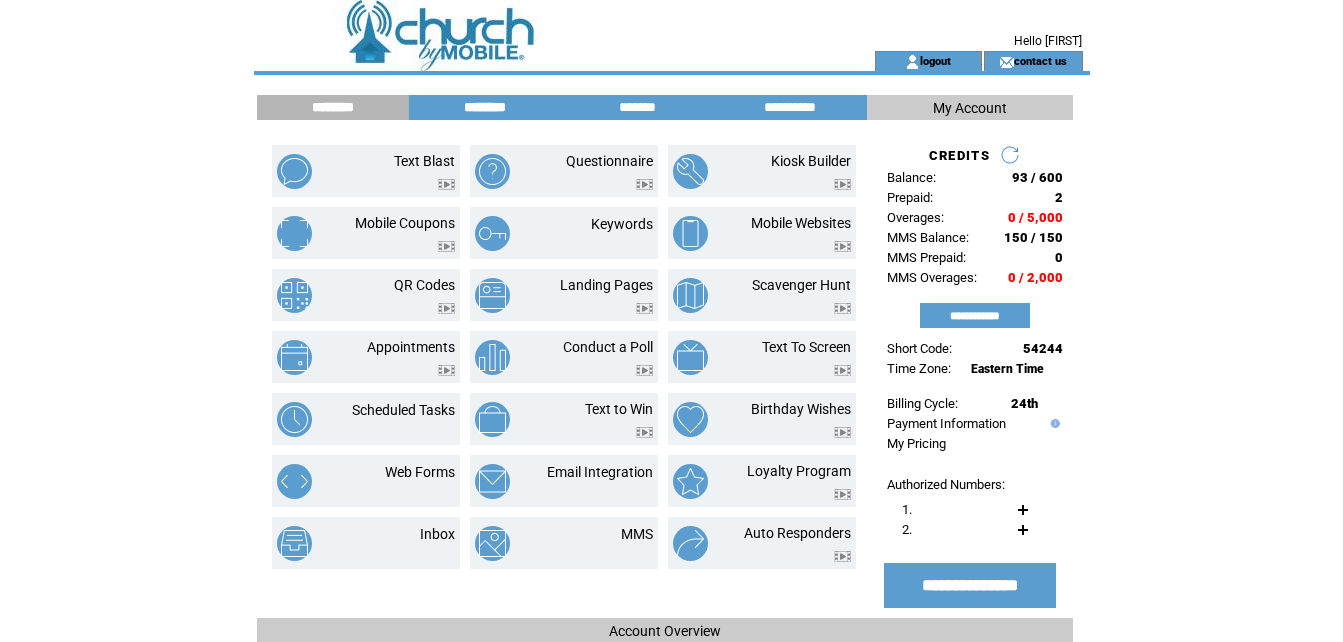 click on "********" at bounding box center (485, 107) 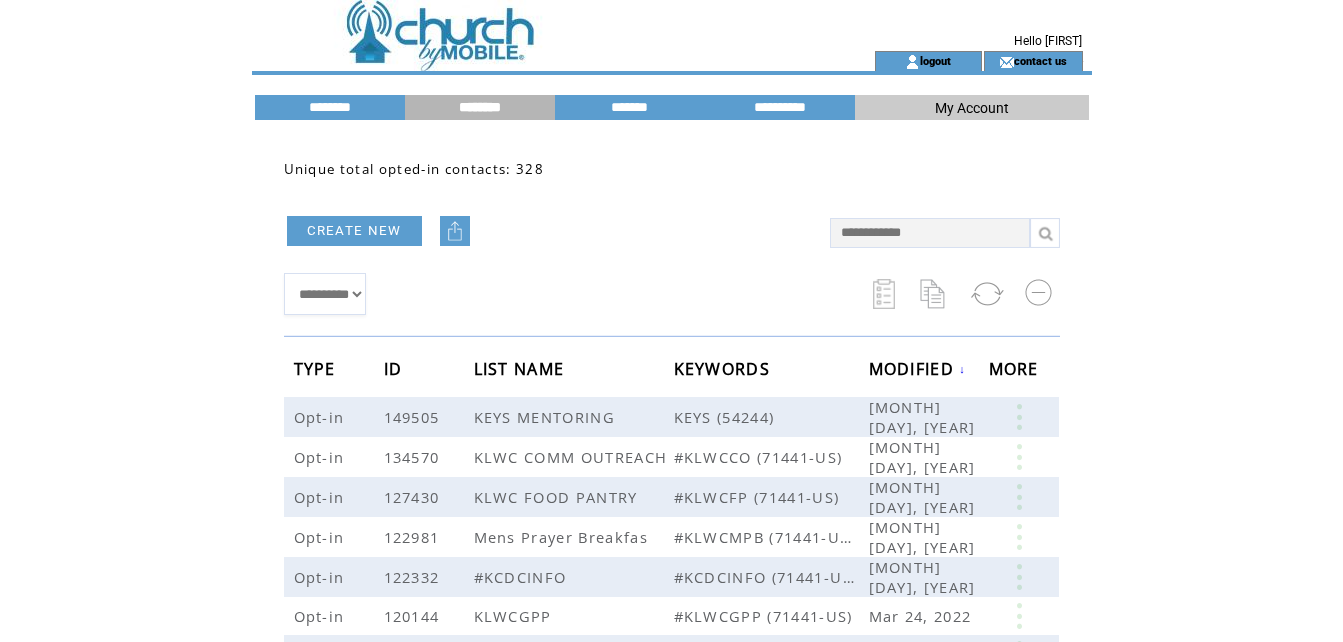 click at bounding box center [455, 231] 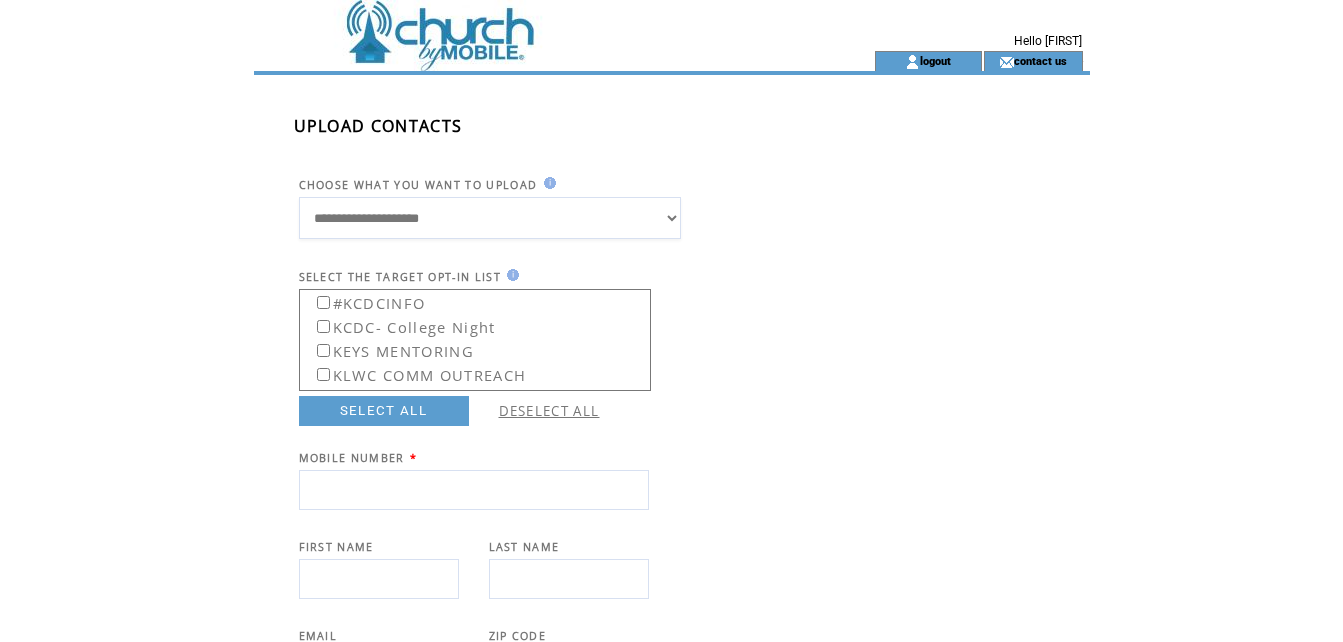 scroll, scrollTop: 0, scrollLeft: 0, axis: both 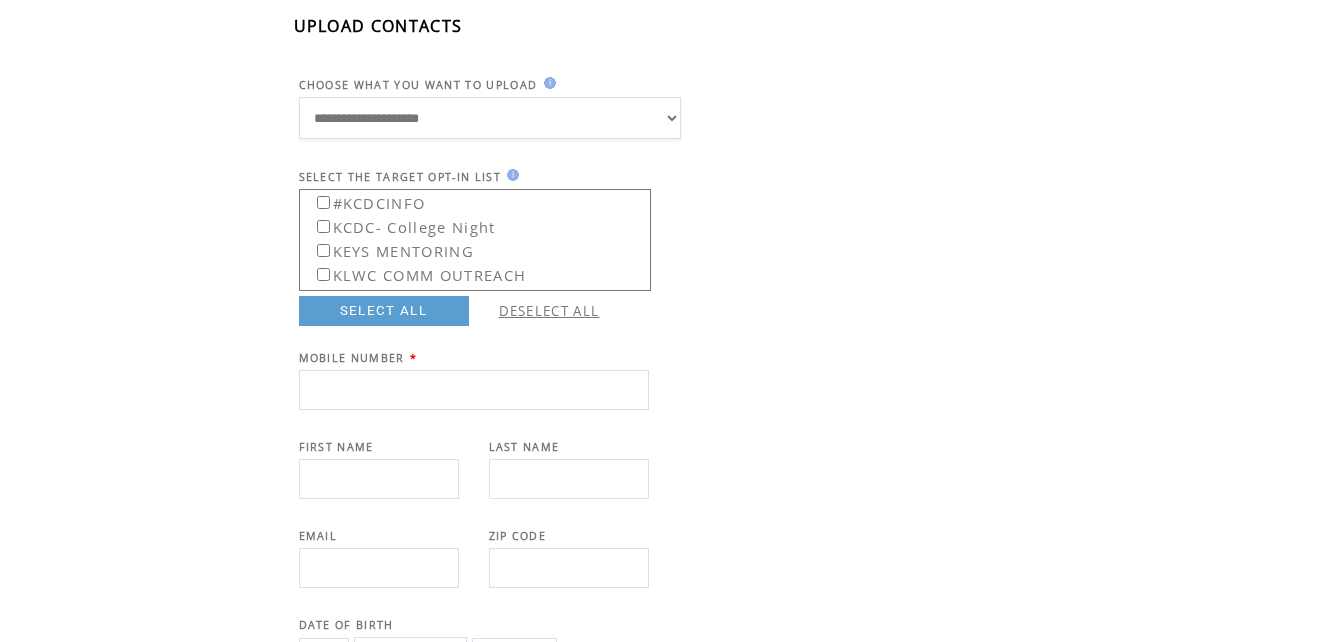 click at bounding box center (474, 390) 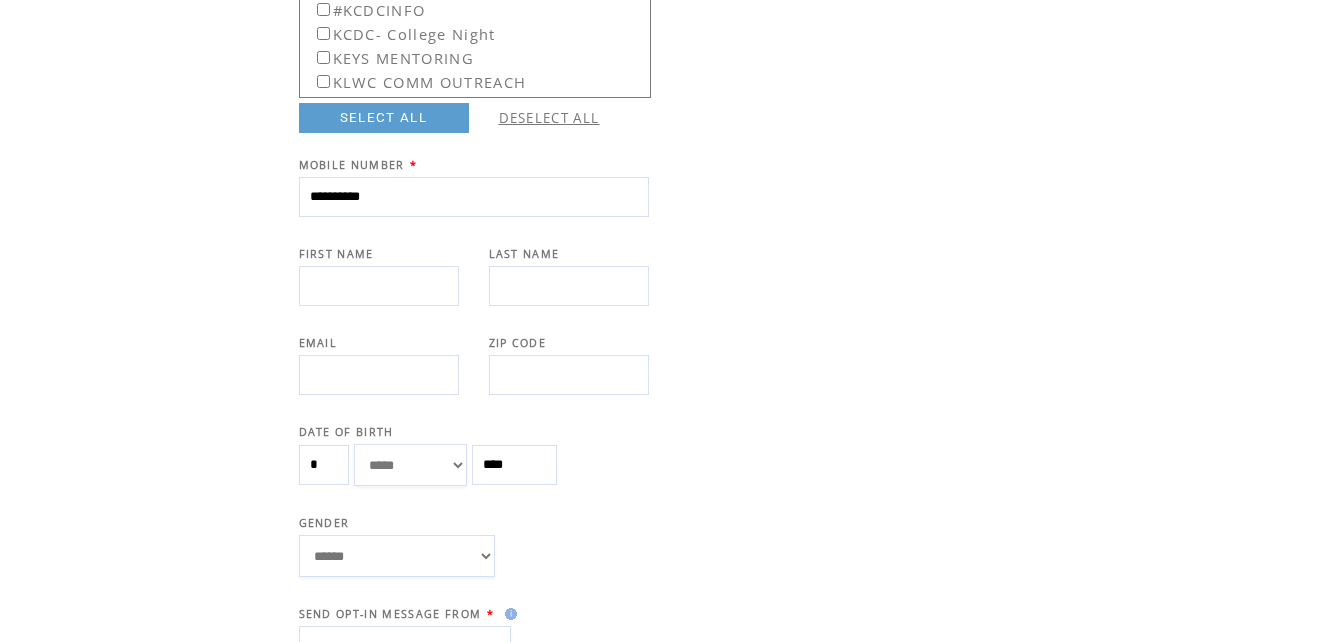 scroll, scrollTop: 300, scrollLeft: 0, axis: vertical 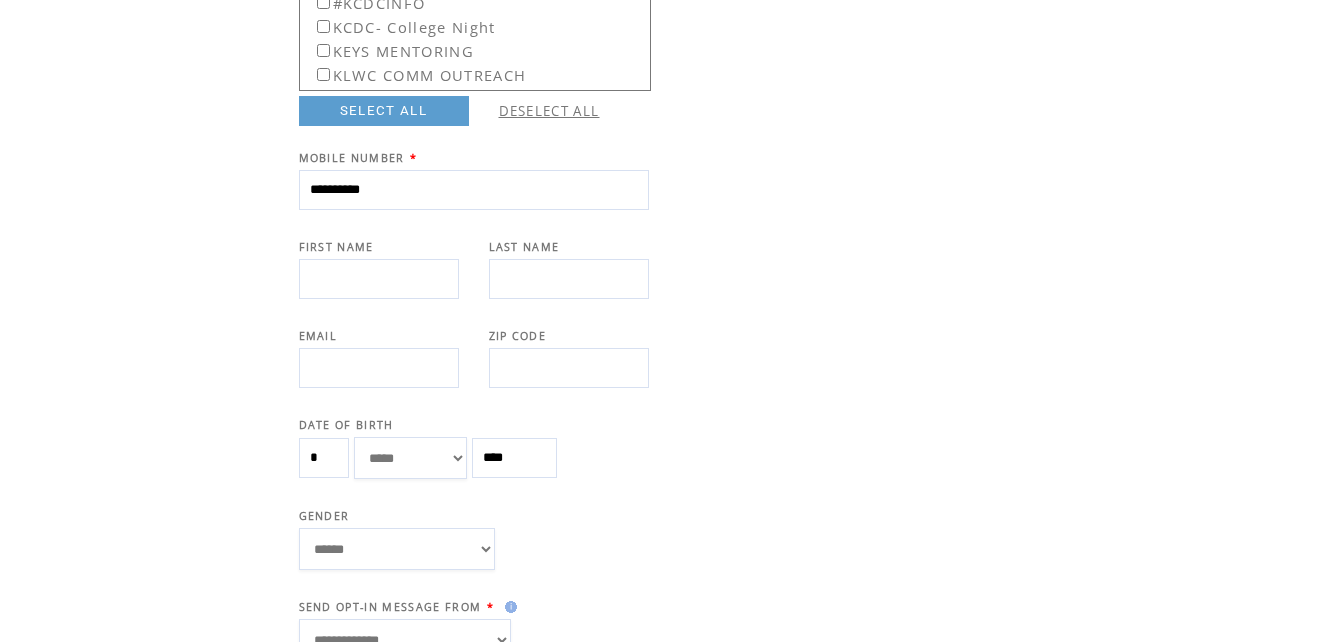 type on "**********" 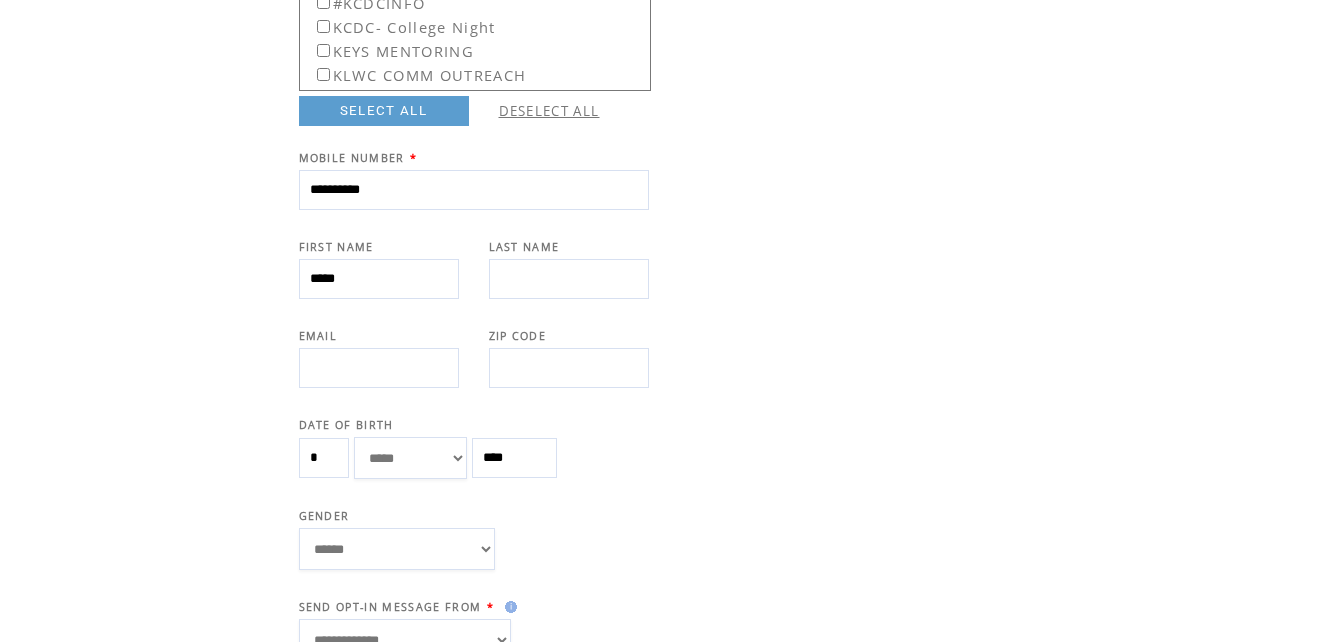 type on "*****" 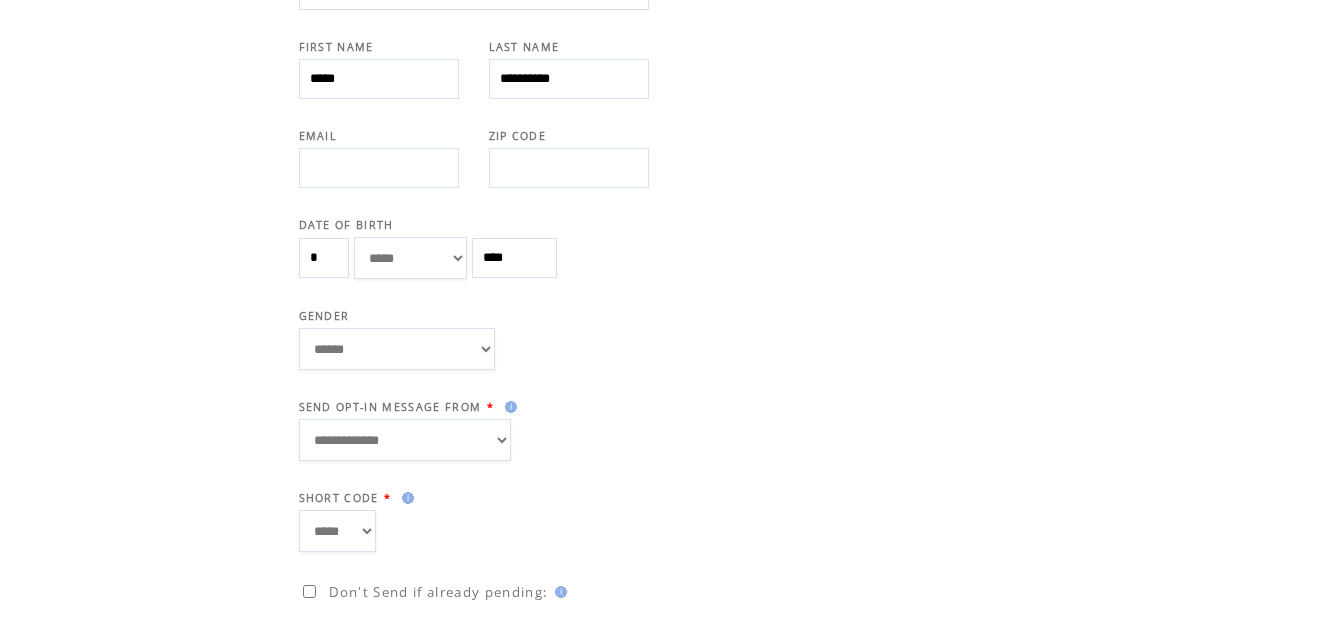 scroll, scrollTop: 580, scrollLeft: 0, axis: vertical 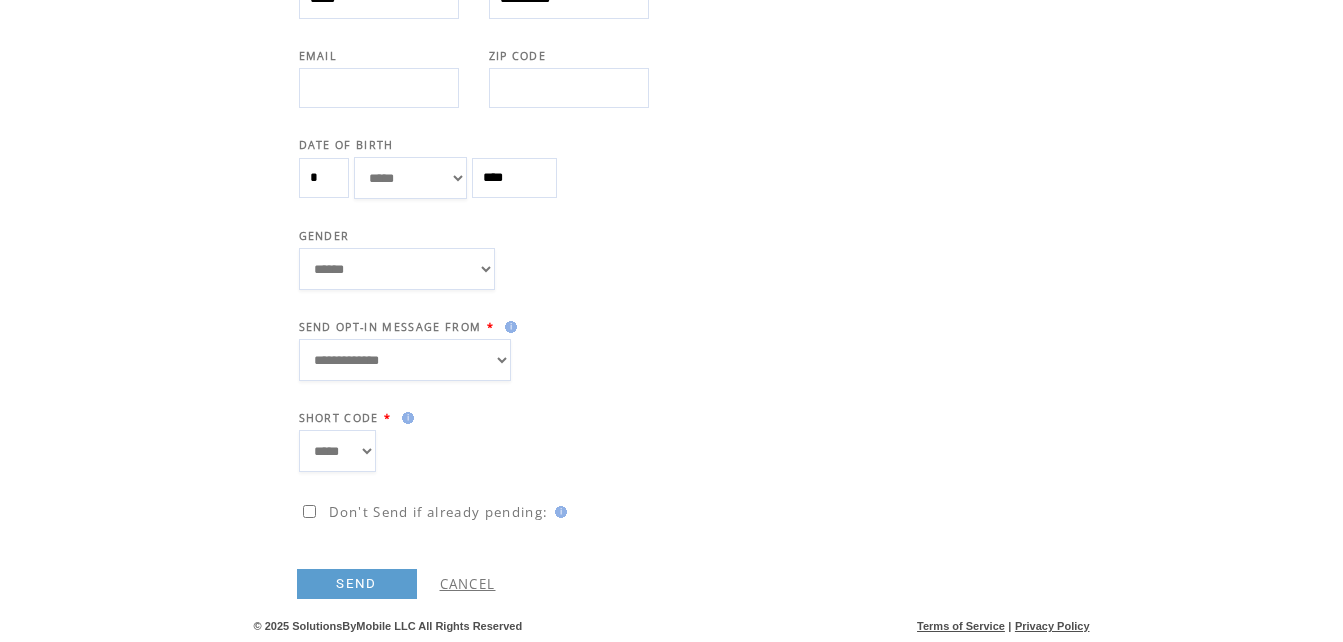 type on "**********" 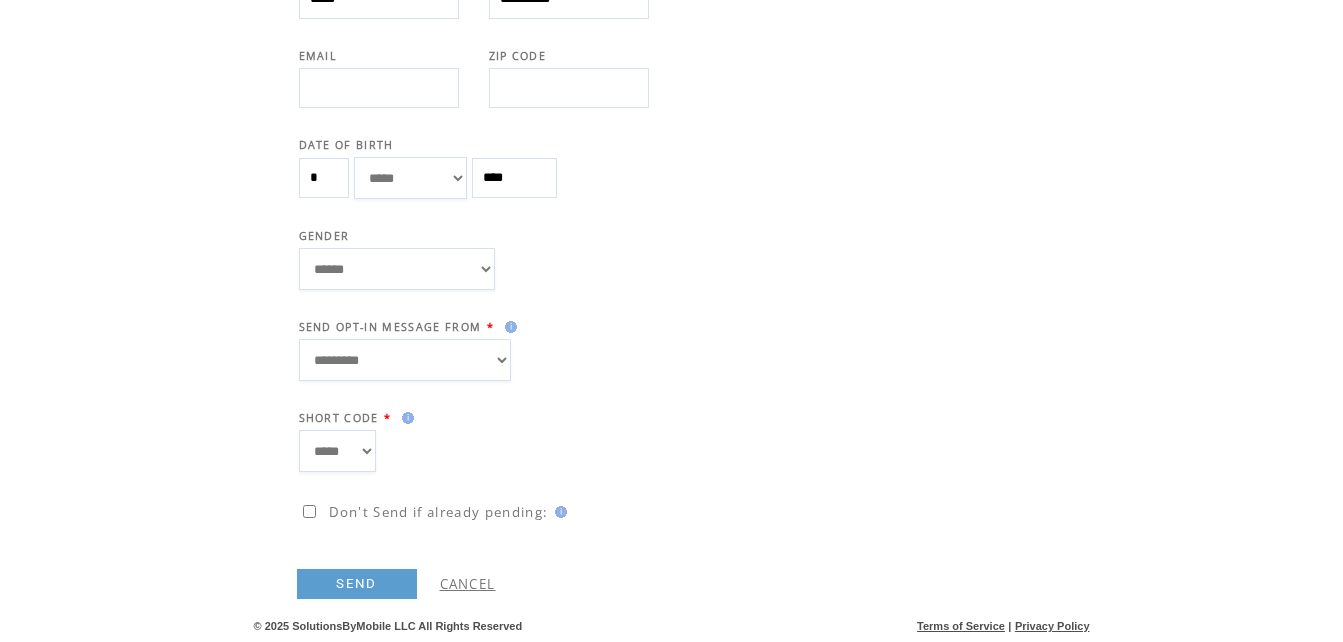 click on "**********" at bounding box center (405, 360) 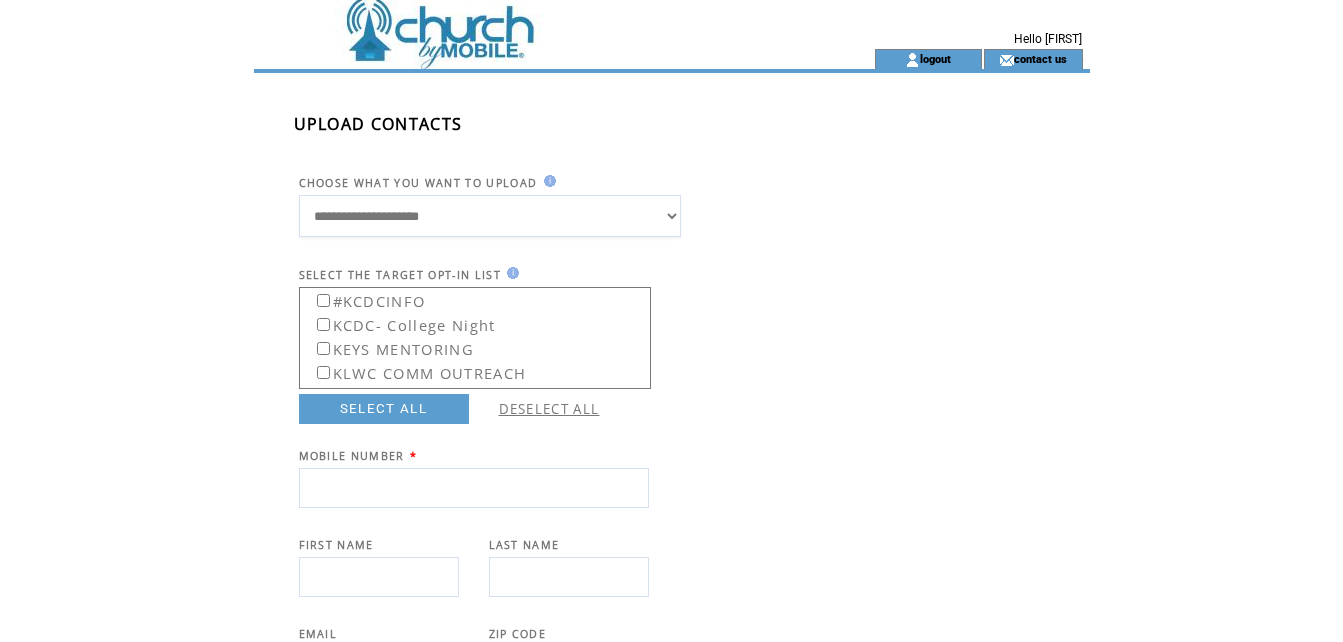 scroll, scrollTop: 0, scrollLeft: 0, axis: both 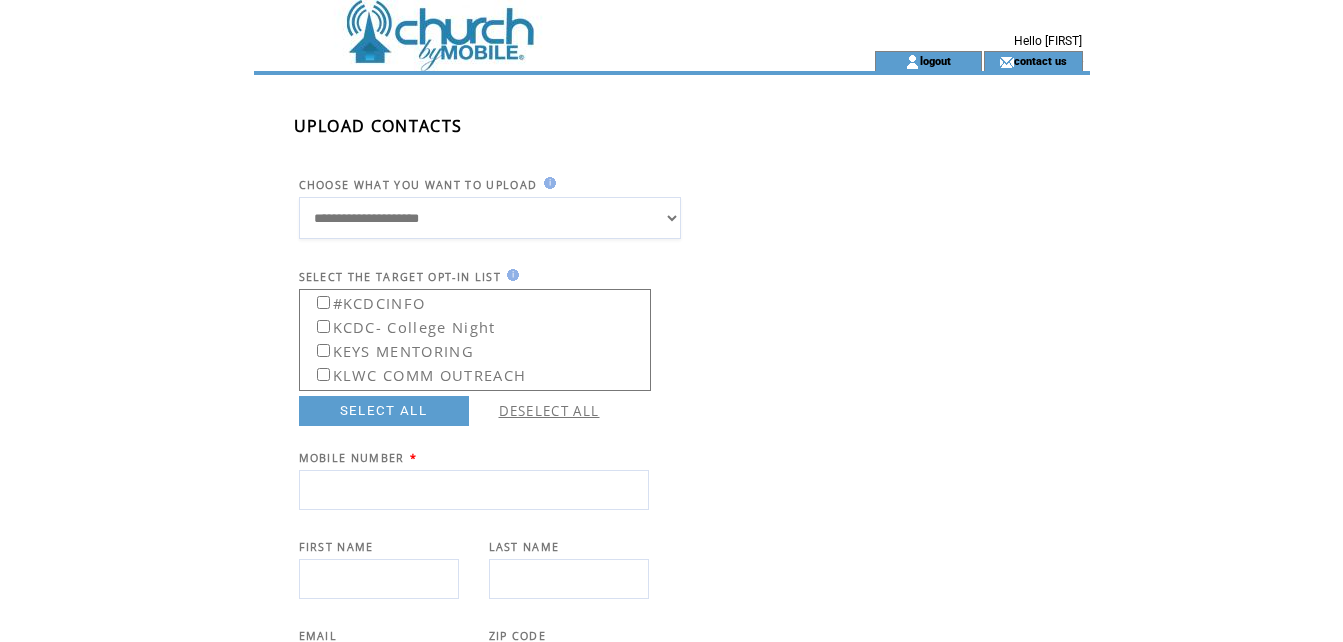 click at bounding box center [528, 25] 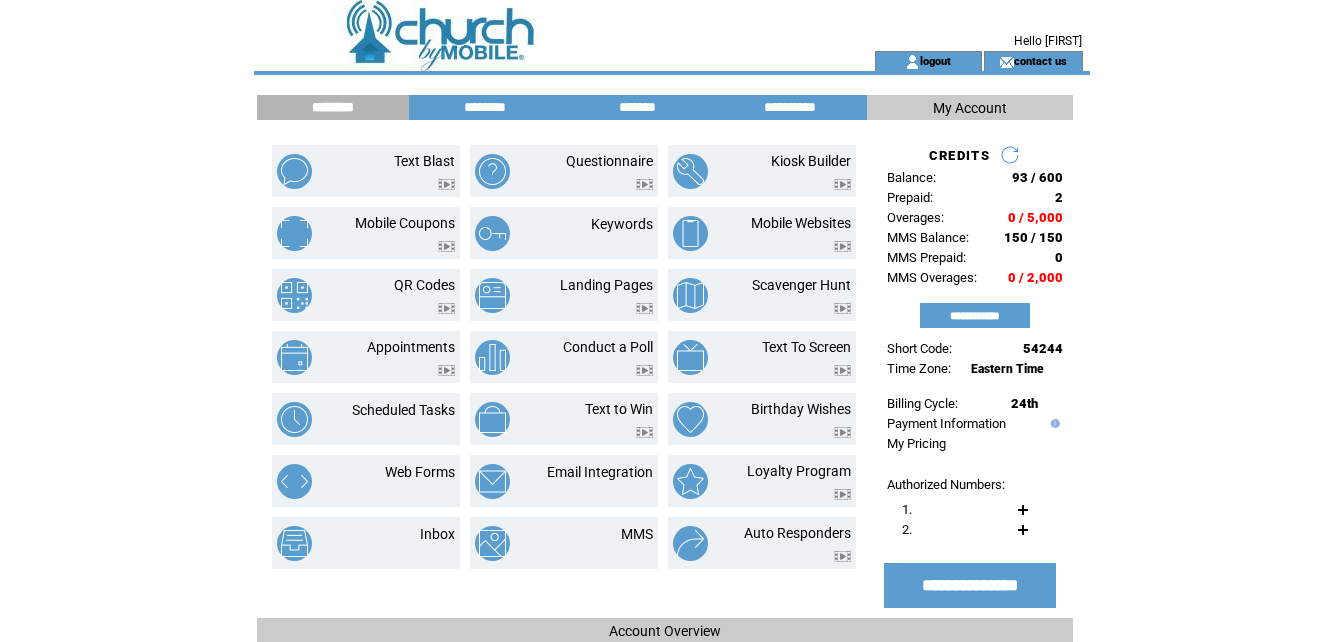 scroll, scrollTop: 0, scrollLeft: 0, axis: both 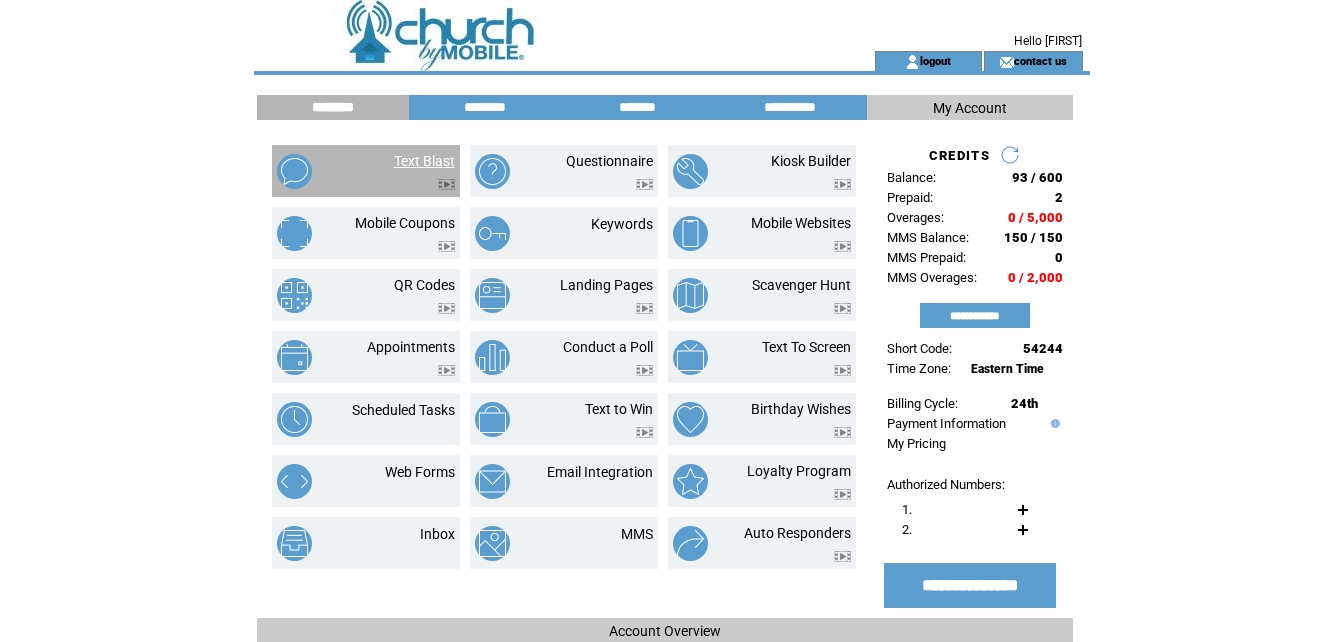 click on "Text Blast" at bounding box center [424, 161] 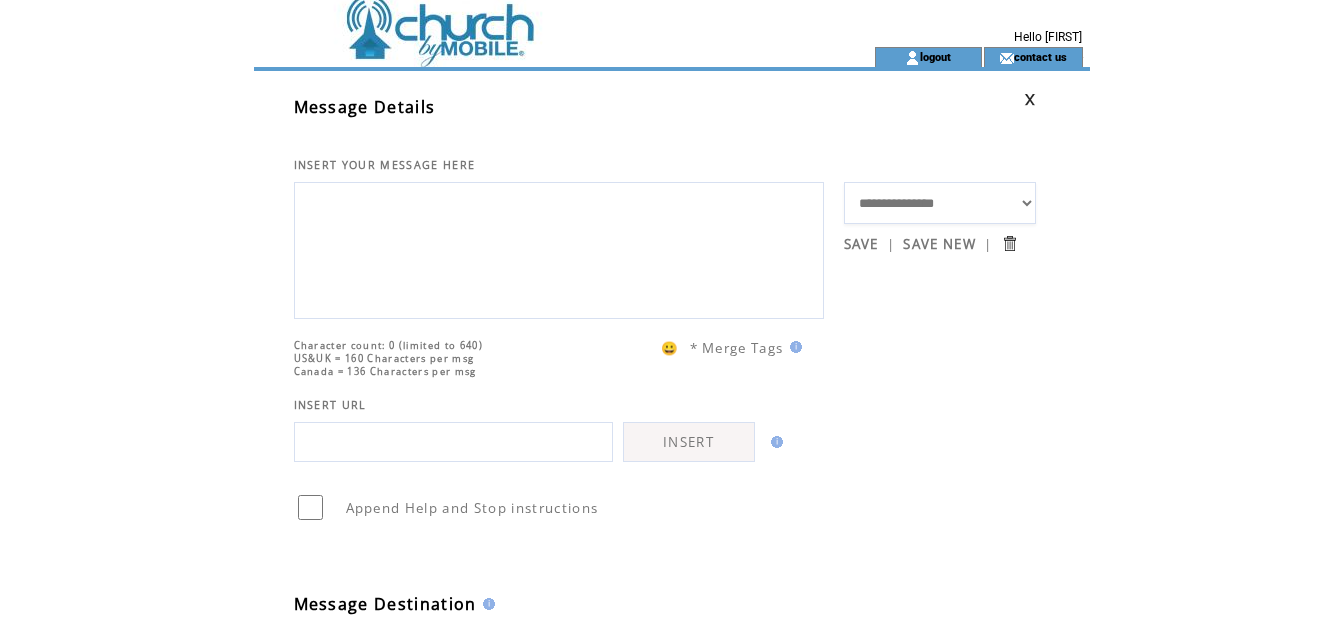 scroll, scrollTop: 0, scrollLeft: 0, axis: both 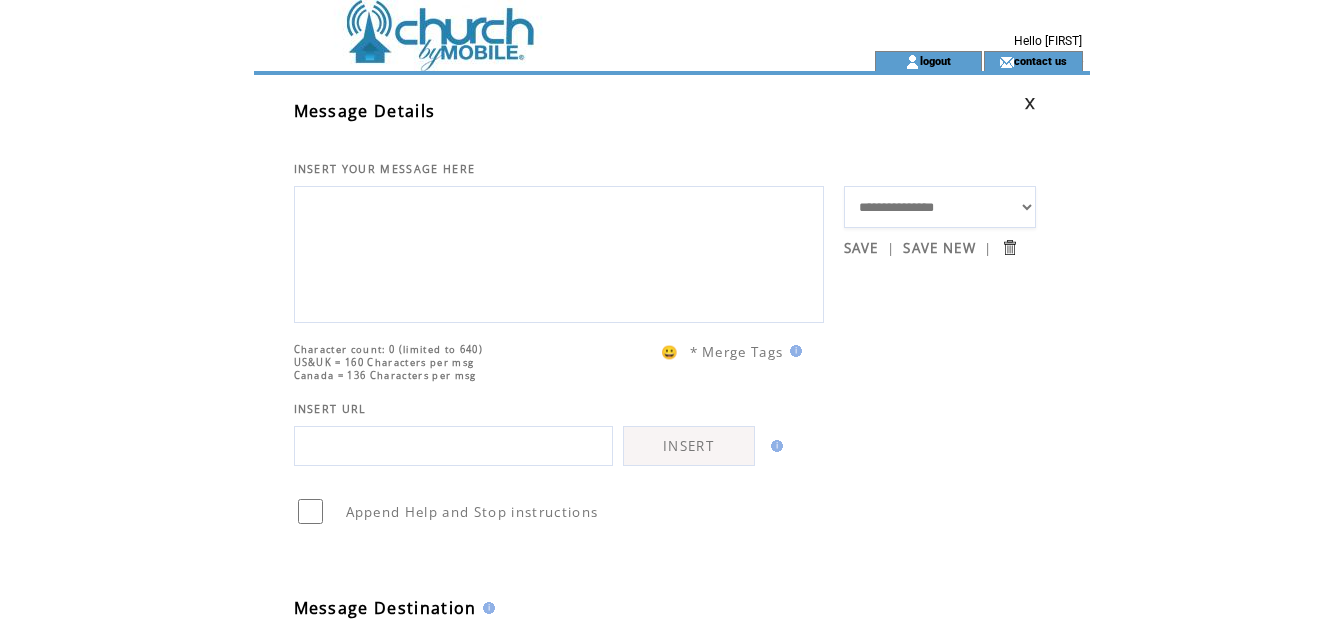 click at bounding box center [528, 25] 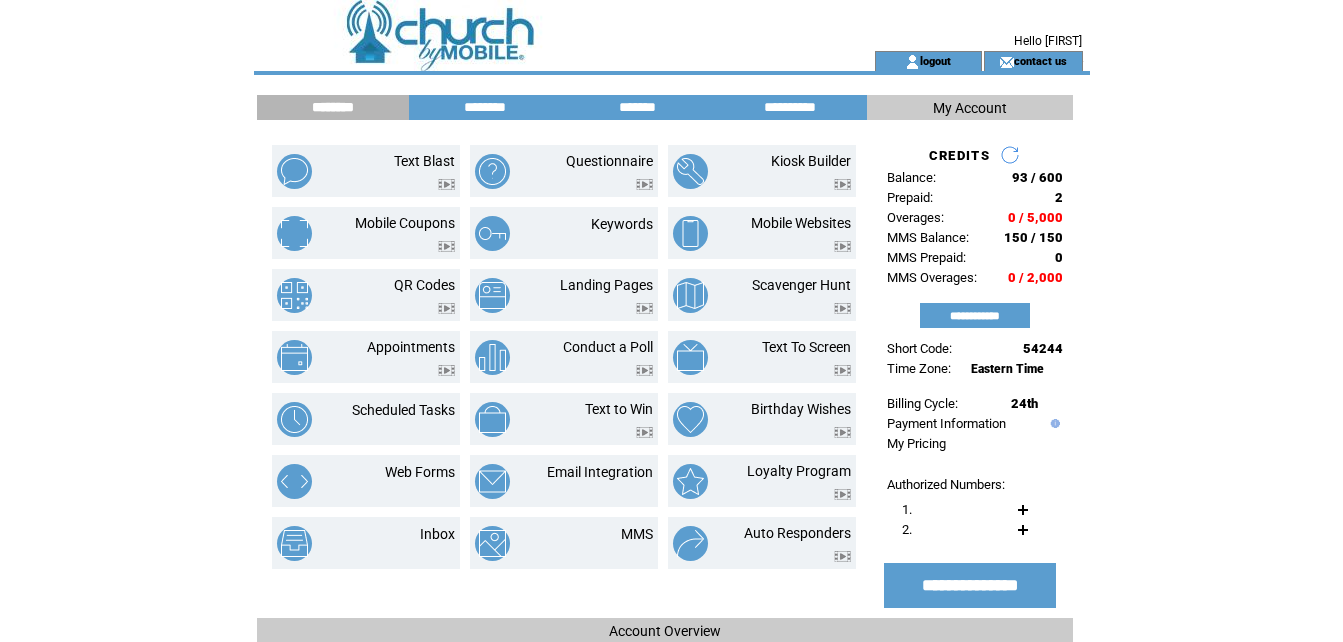 scroll, scrollTop: 0, scrollLeft: 0, axis: both 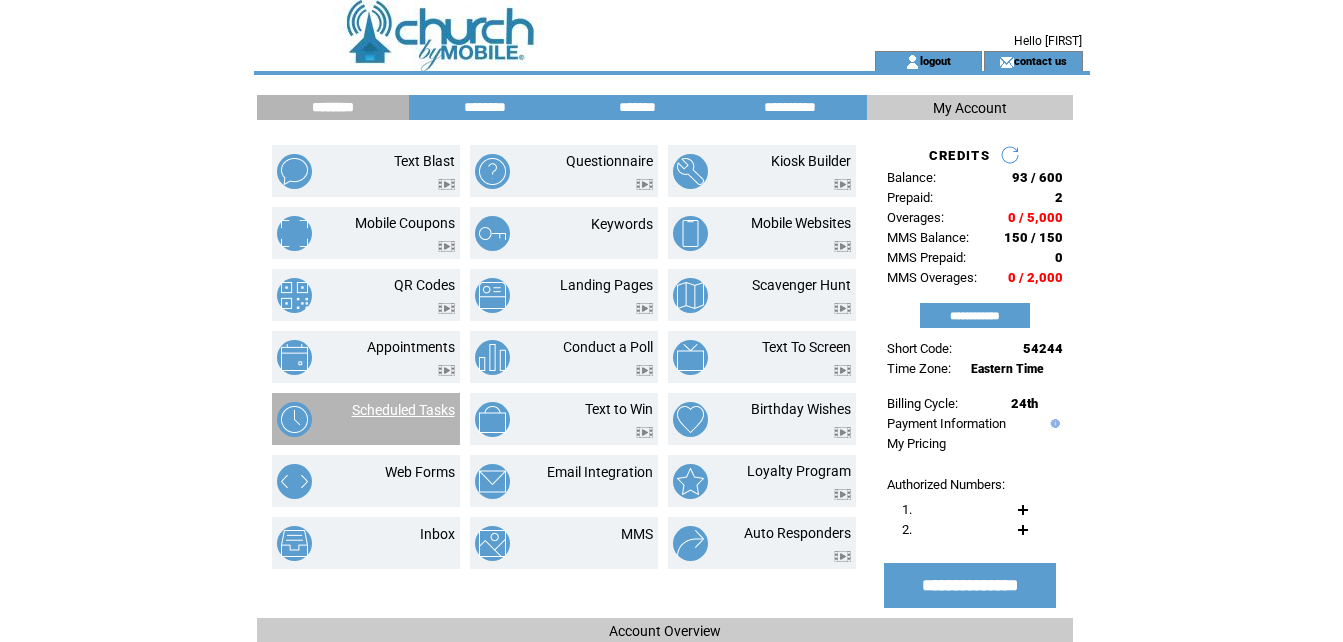 click on "Scheduled Tasks" at bounding box center [403, 410] 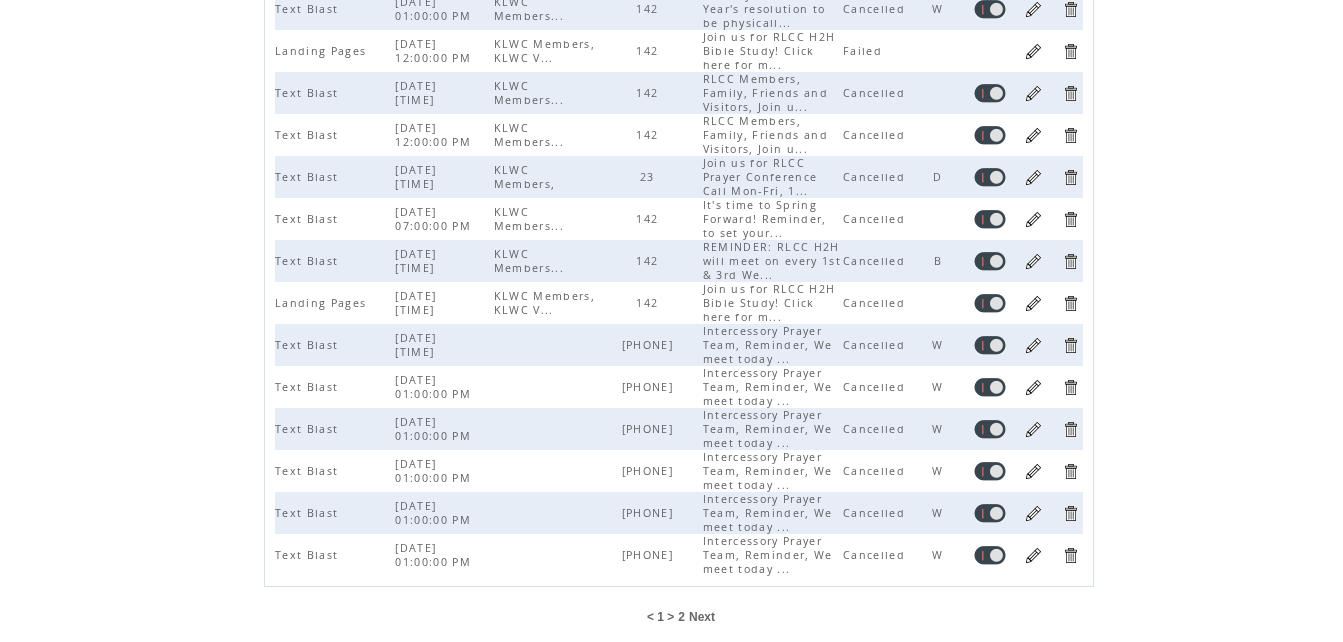 scroll, scrollTop: 529, scrollLeft: 0, axis: vertical 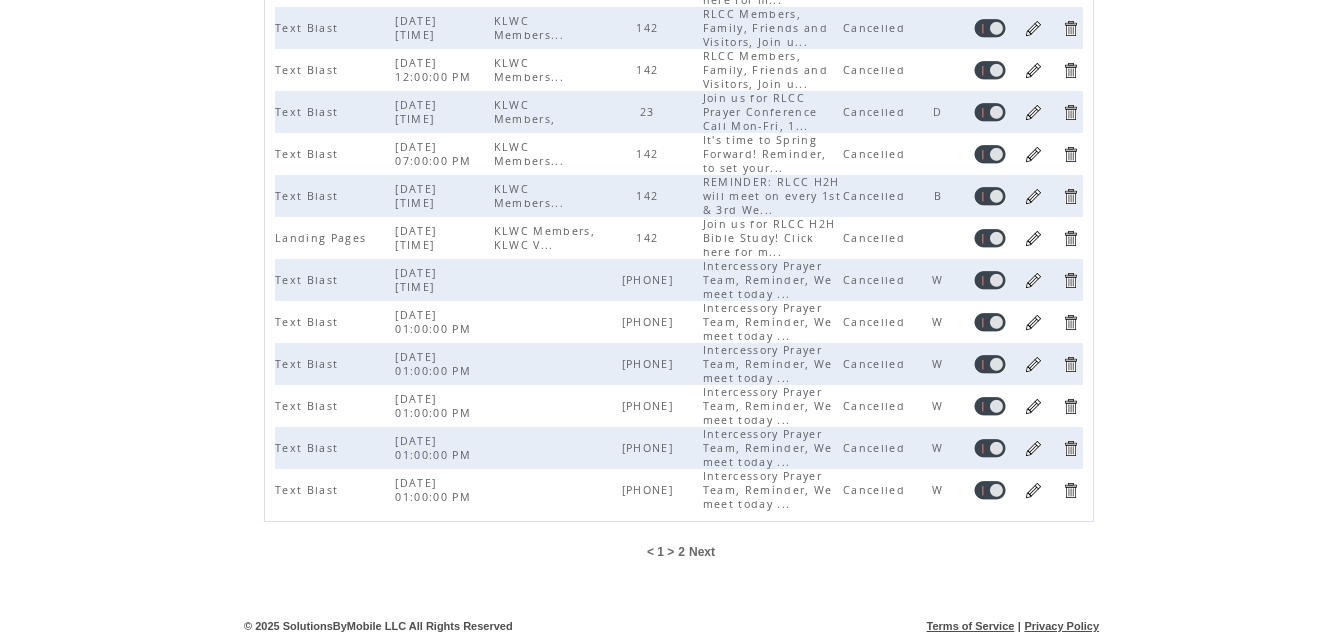 click on "2" at bounding box center (681, 552) 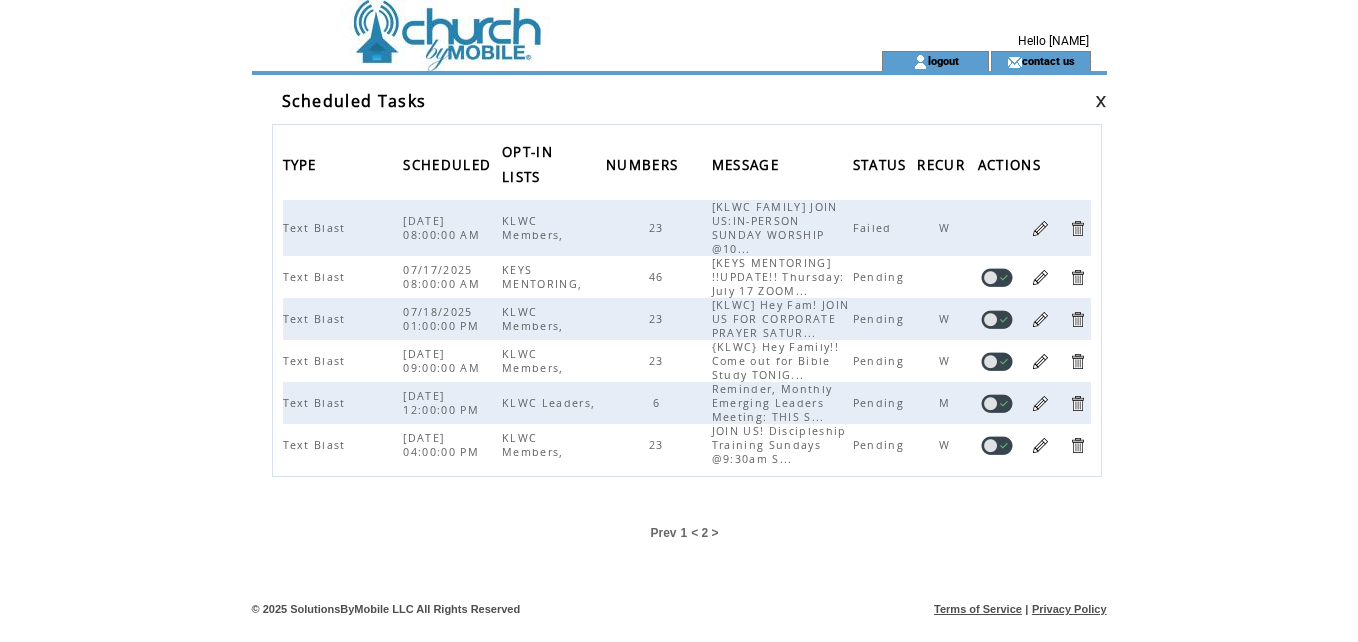 scroll, scrollTop: 0, scrollLeft: 0, axis: both 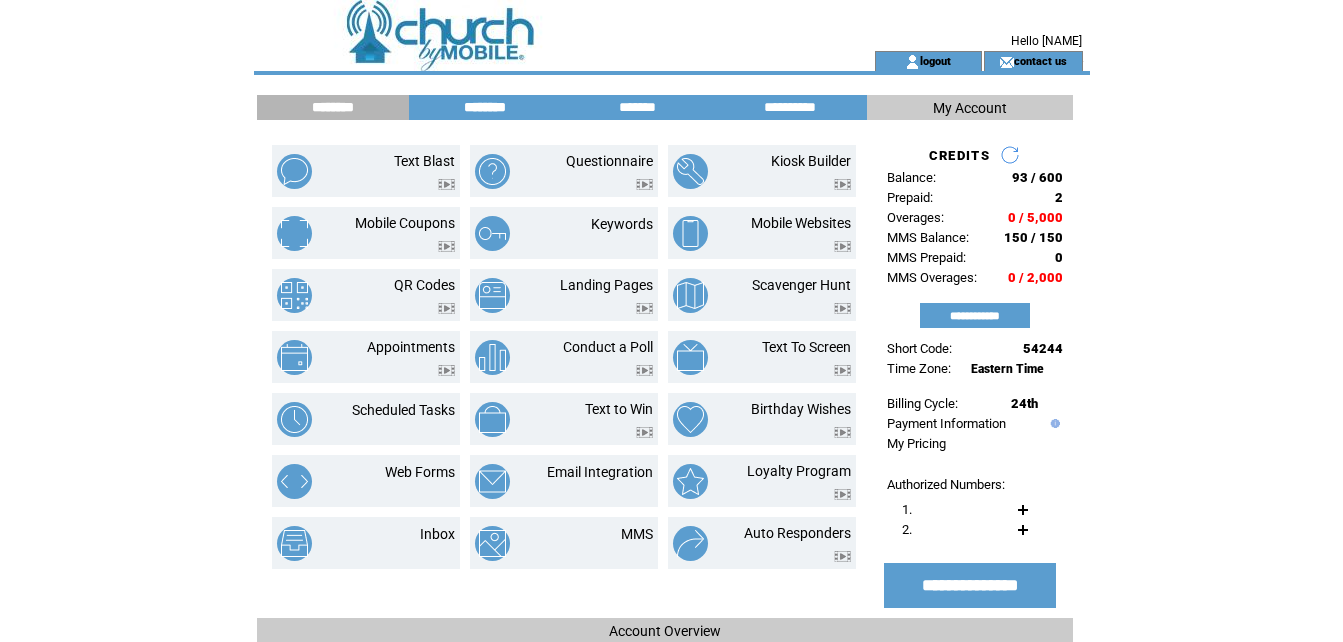 click on "********" at bounding box center (485, 107) 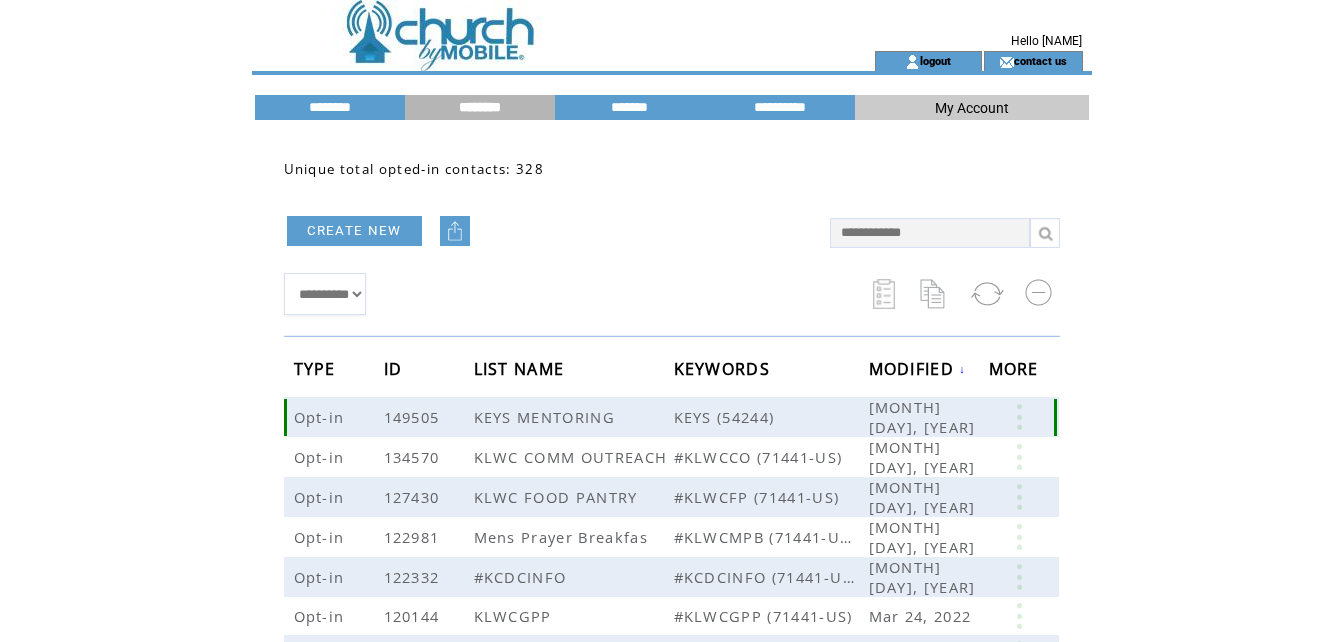 click at bounding box center (1019, 417) 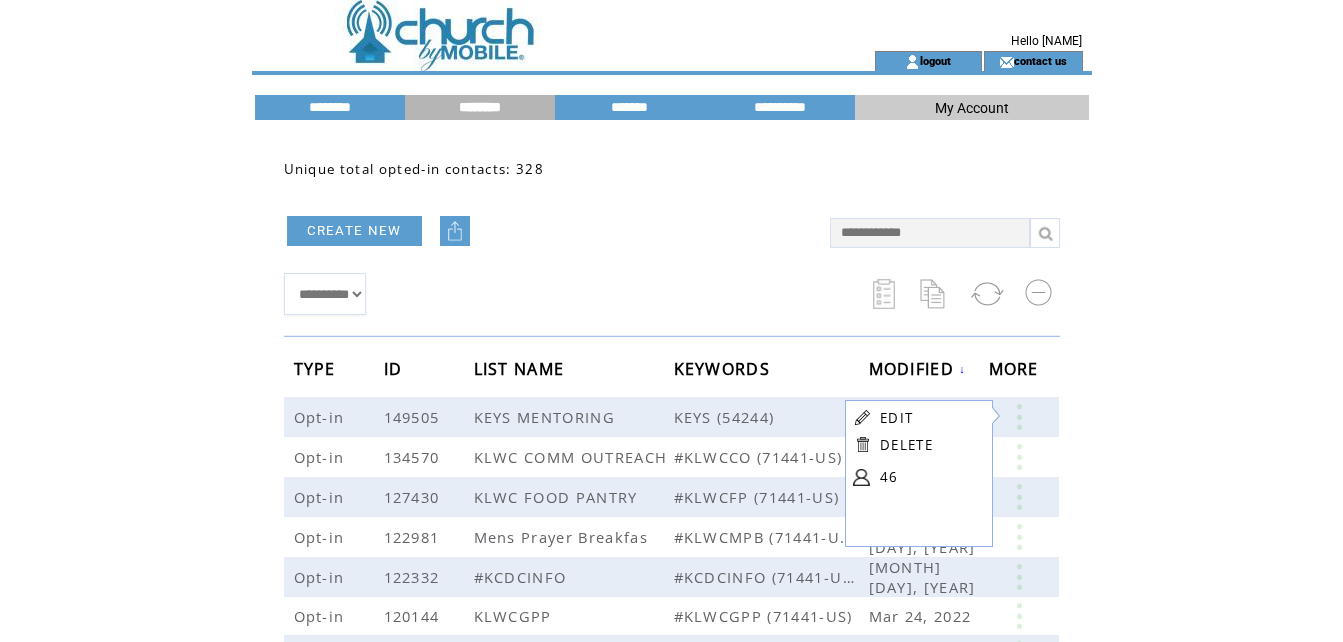 click on "46" at bounding box center (930, 477) 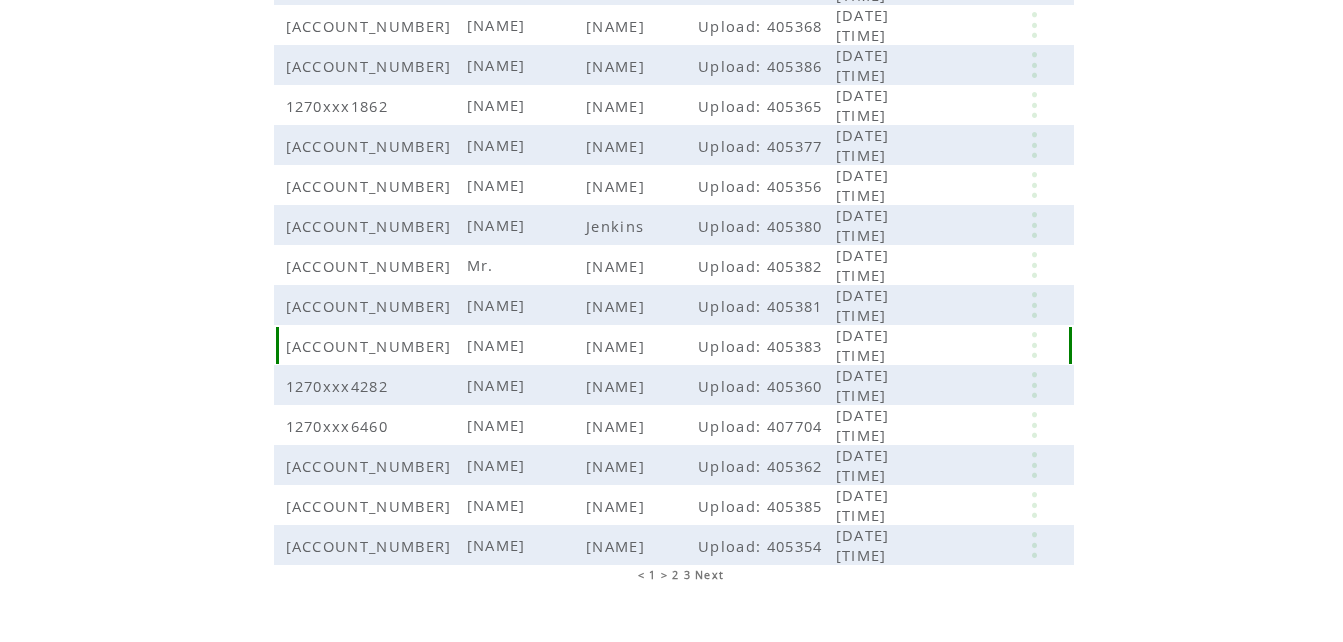 scroll, scrollTop: 494, scrollLeft: 0, axis: vertical 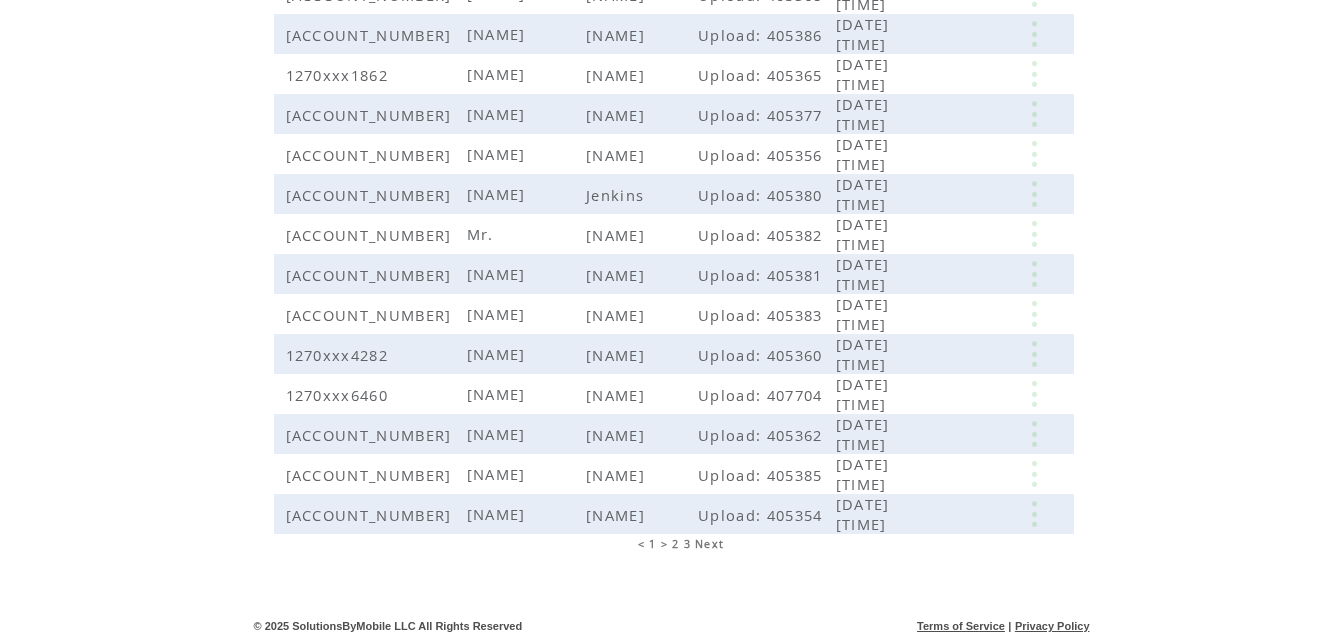 click on "2" at bounding box center [675, 544] 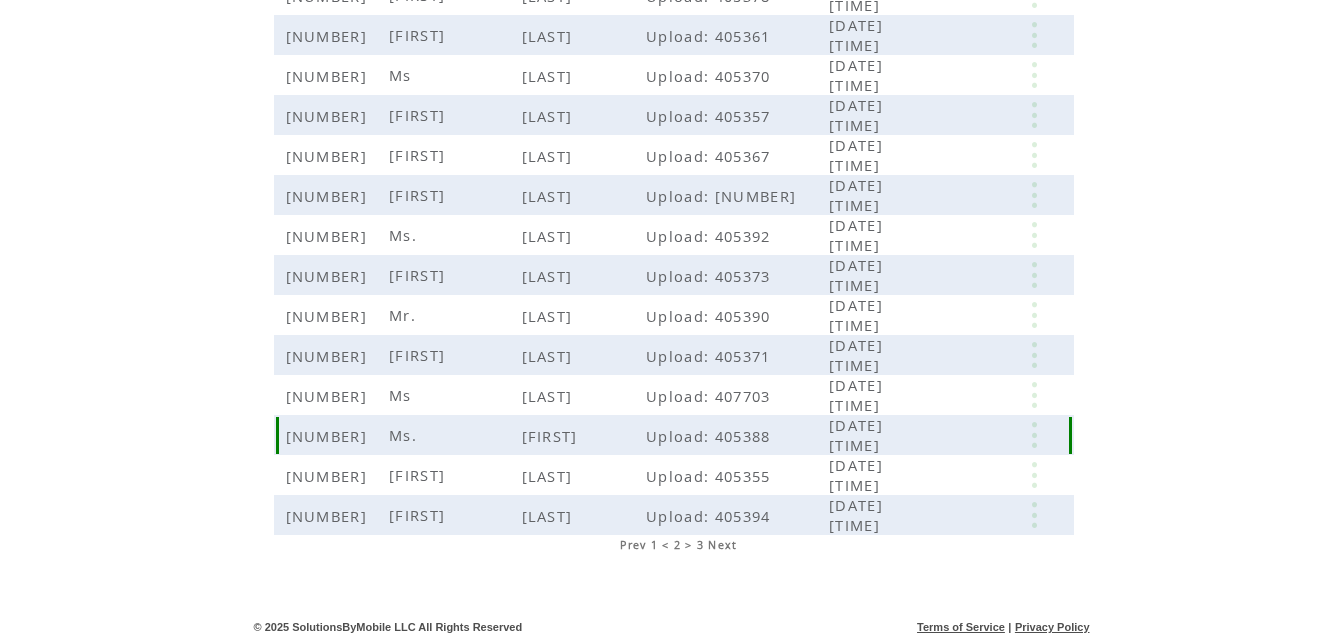 scroll, scrollTop: 494, scrollLeft: 0, axis: vertical 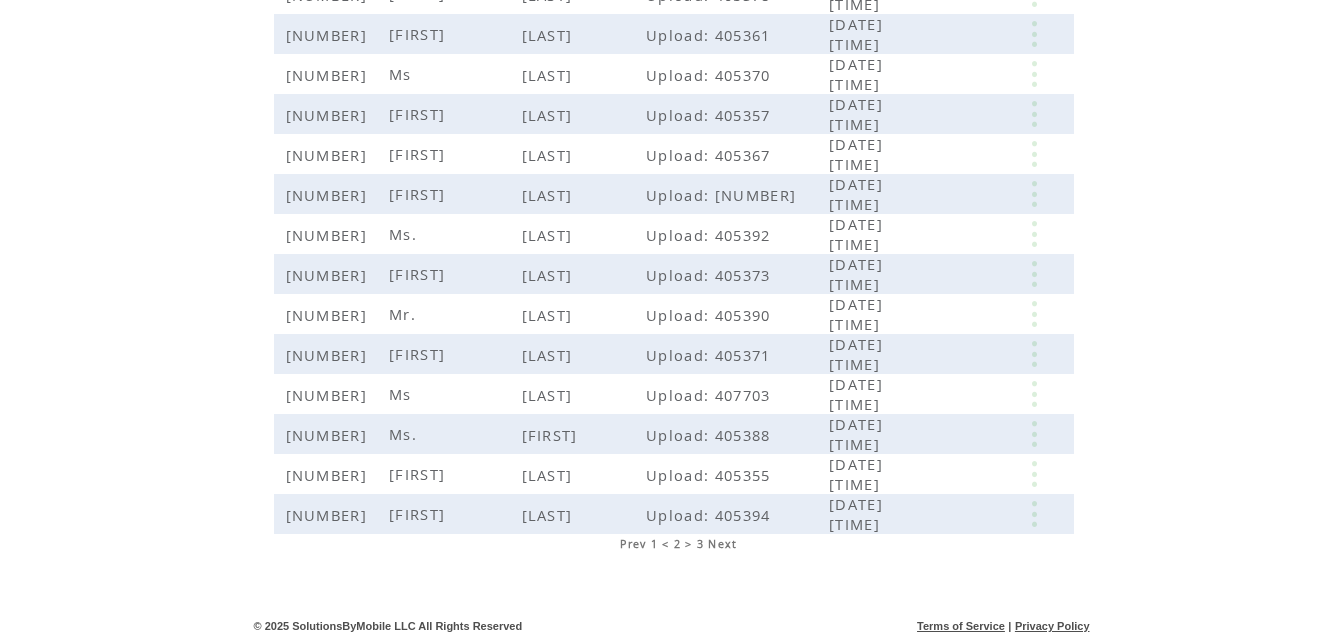 click on "3" at bounding box center [700, 544] 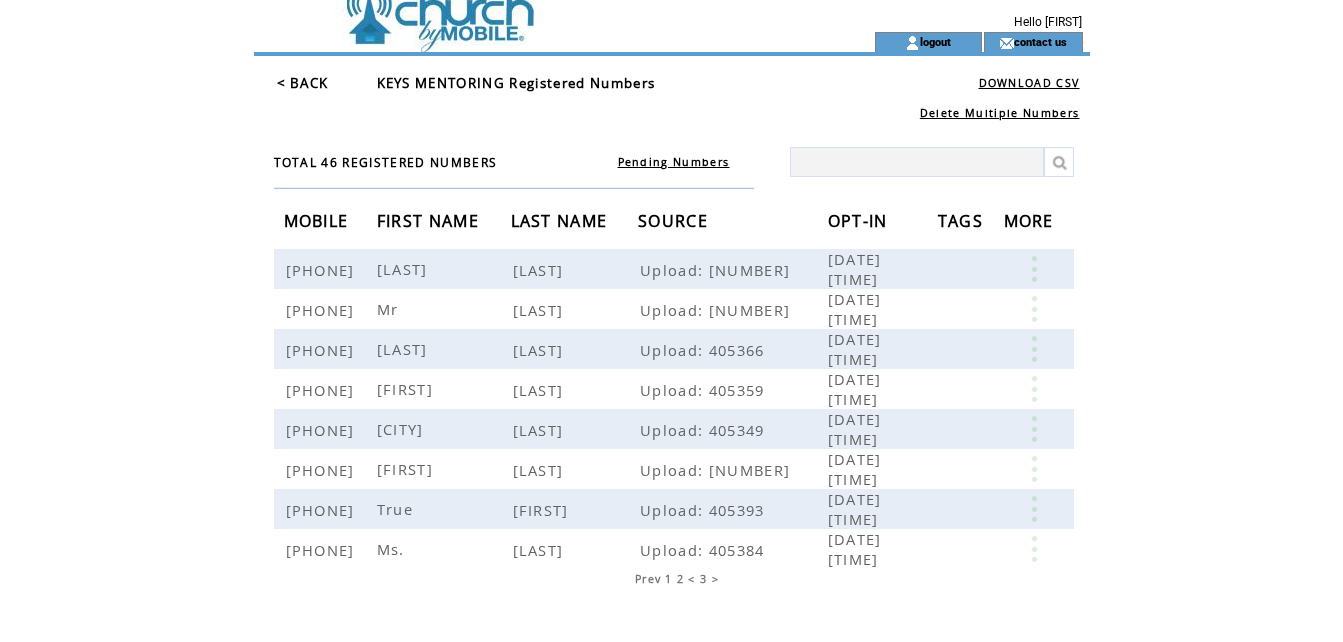 scroll, scrollTop: 0, scrollLeft: 0, axis: both 